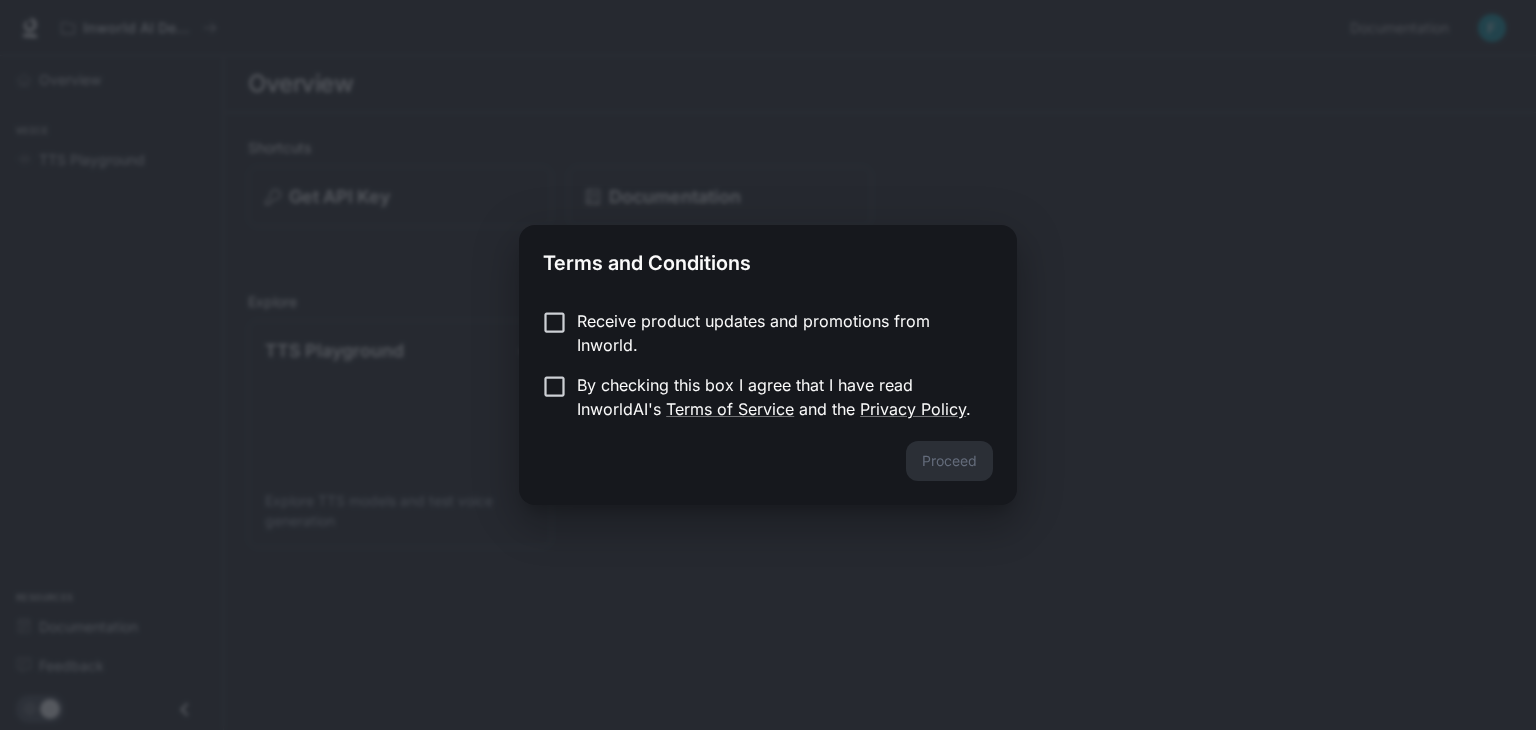 scroll, scrollTop: 0, scrollLeft: 0, axis: both 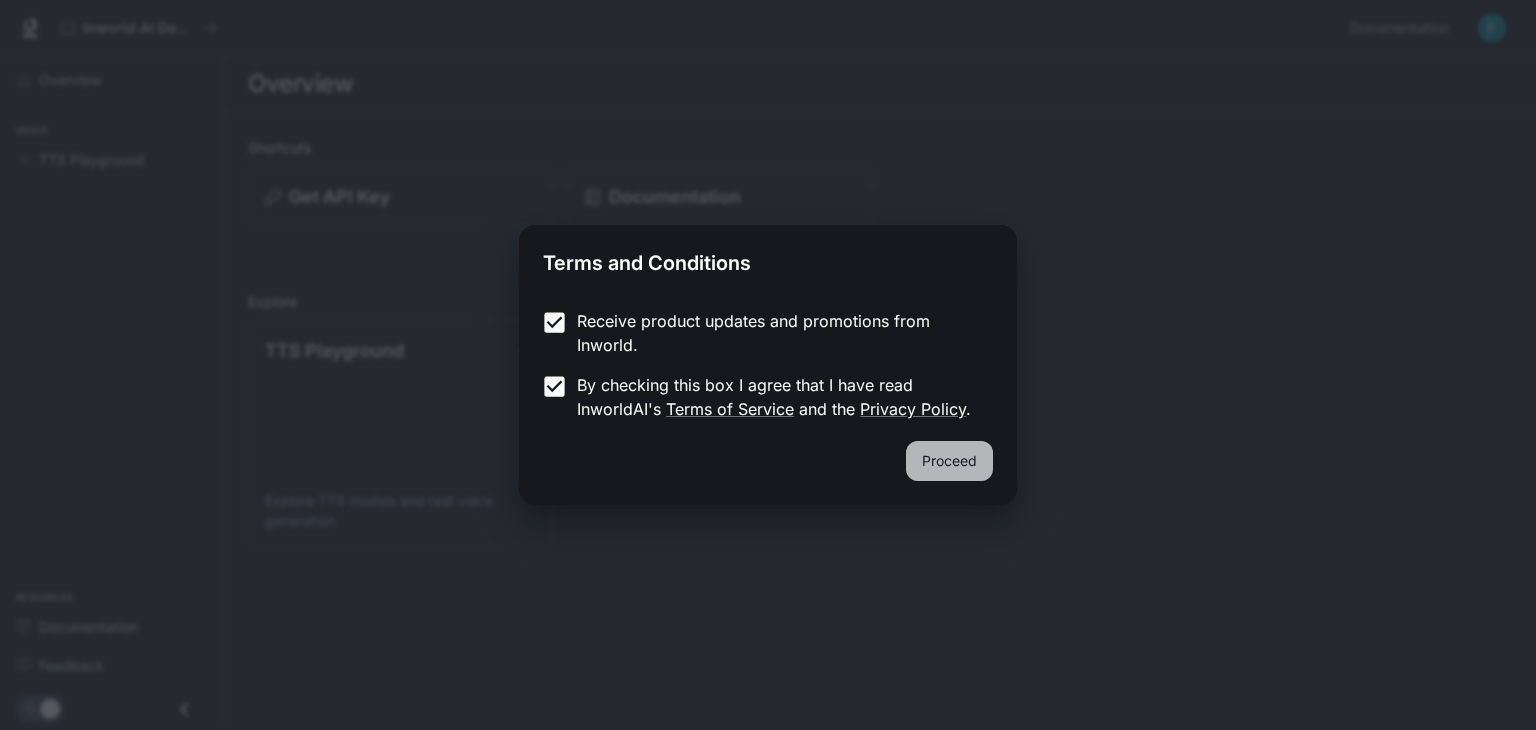 click on "Proceed" at bounding box center (949, 461) 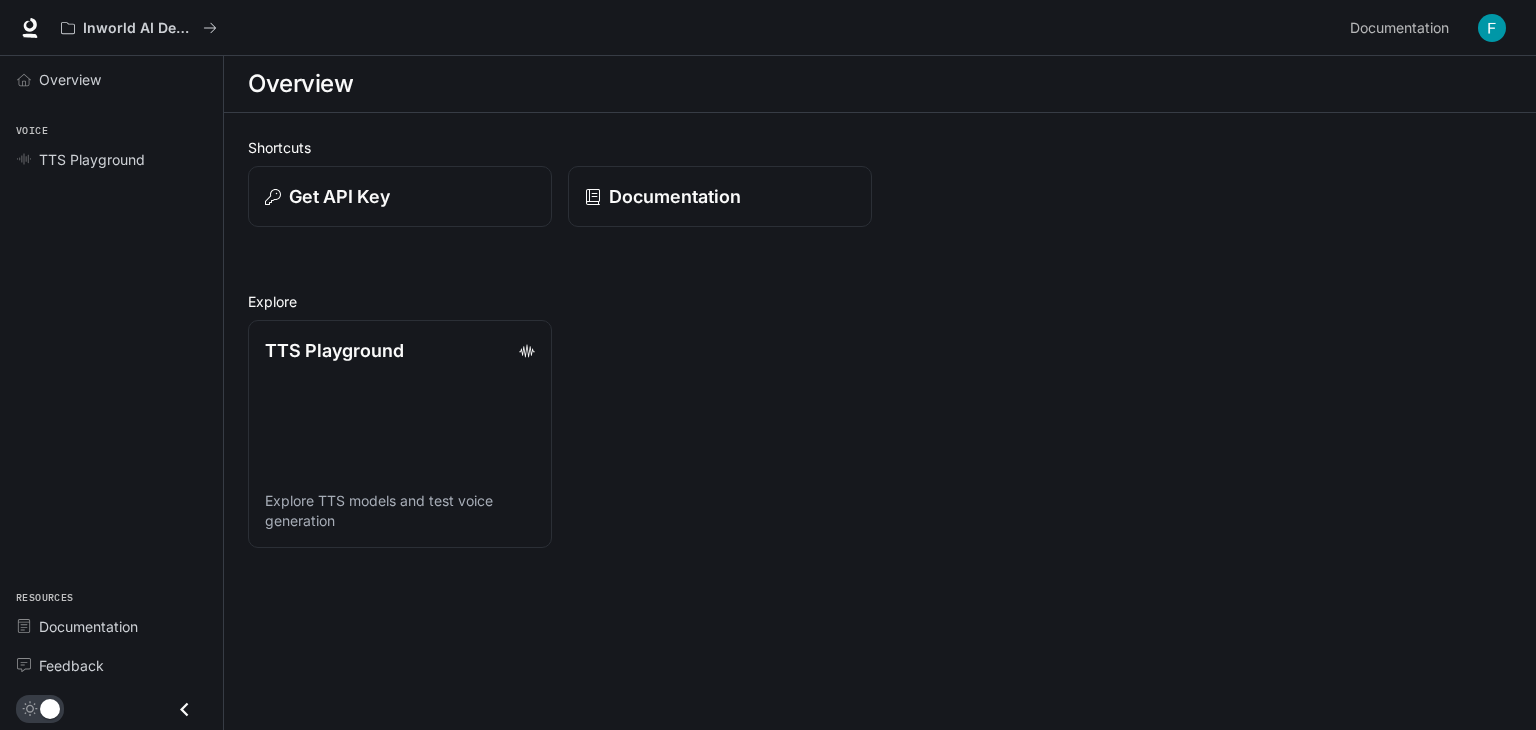 click at bounding box center (1492, 28) 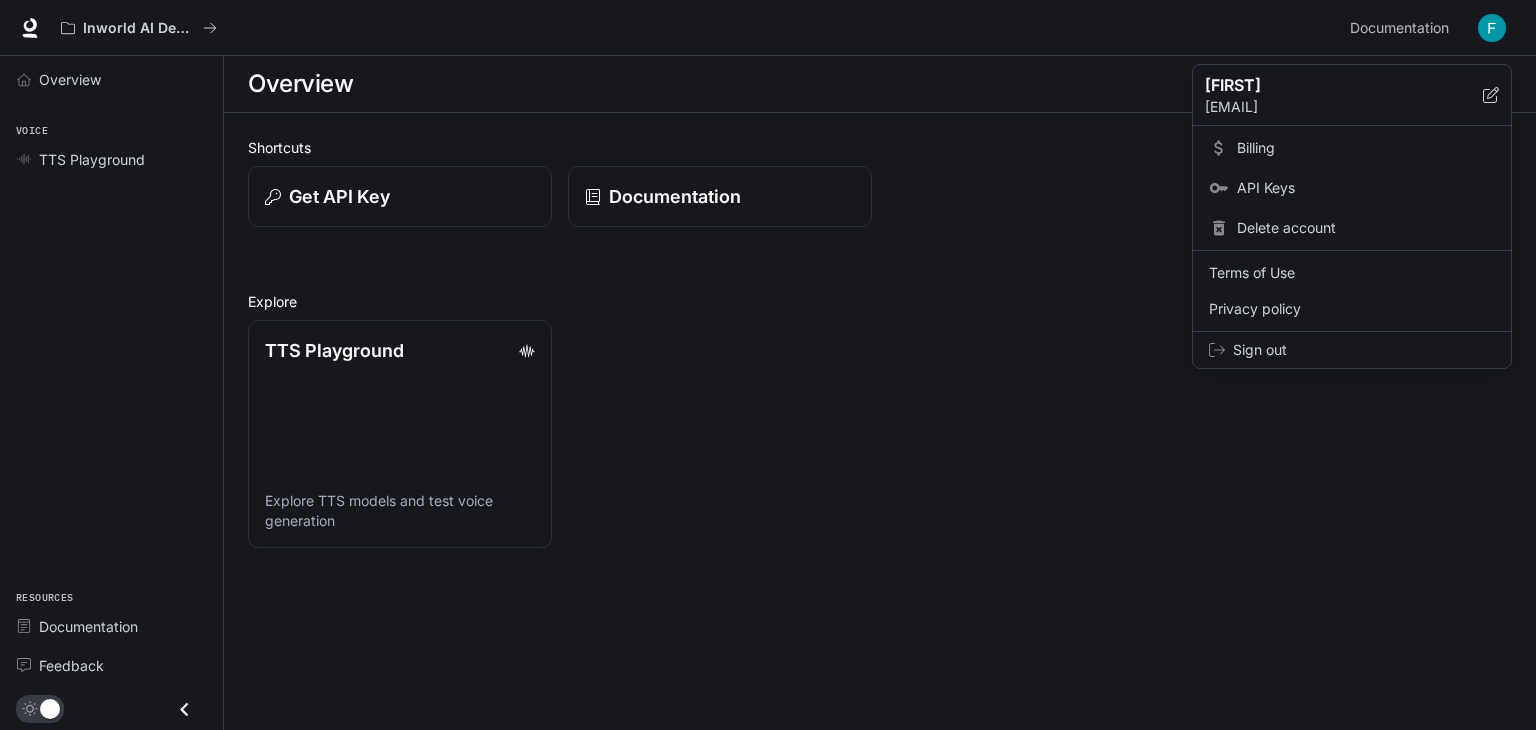click at bounding box center (768, 365) 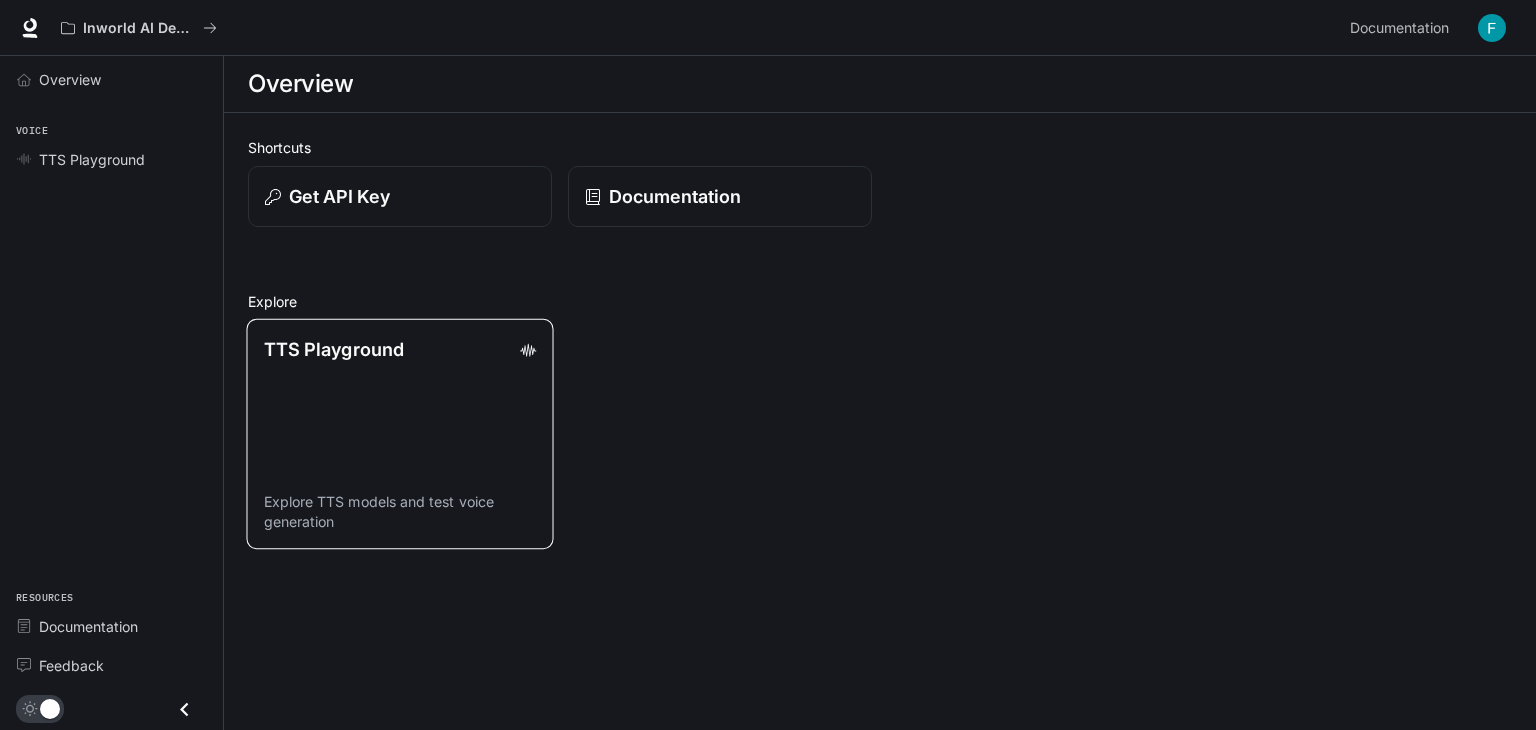 click on "TTS Playground Explore TTS models and test voice generation" at bounding box center (399, 434) 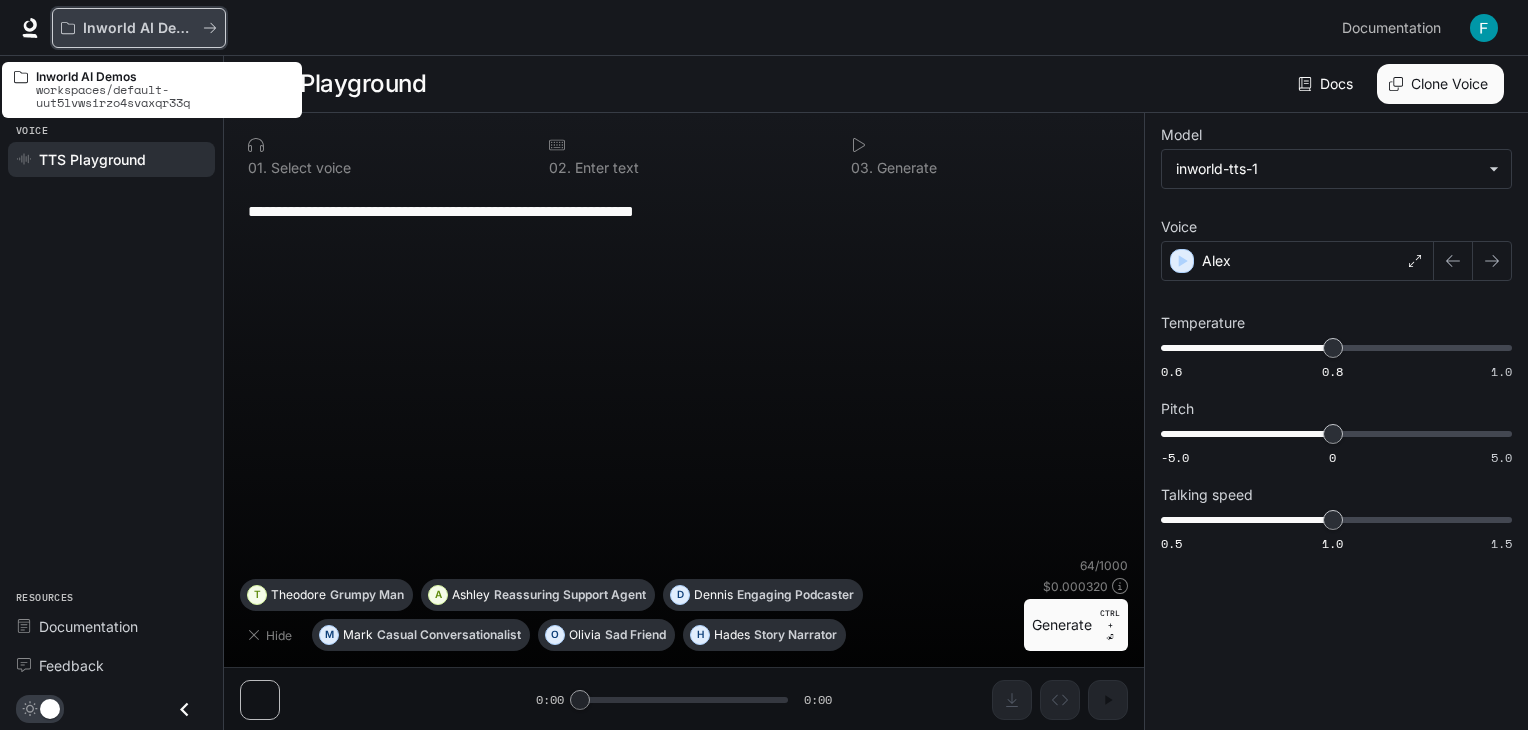 click on "Inworld AI Demos" at bounding box center [139, 28] 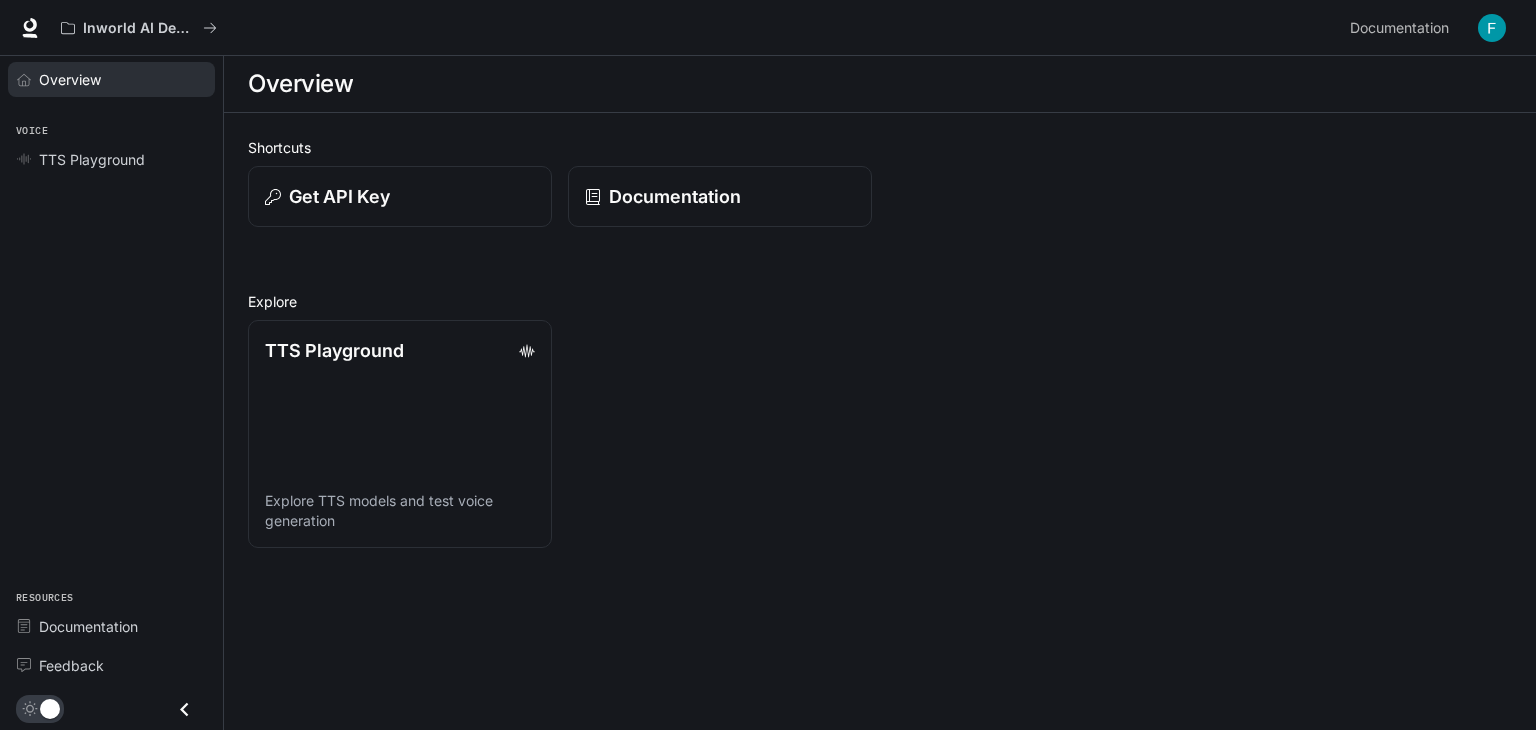 click on "Overview" at bounding box center (111, 79) 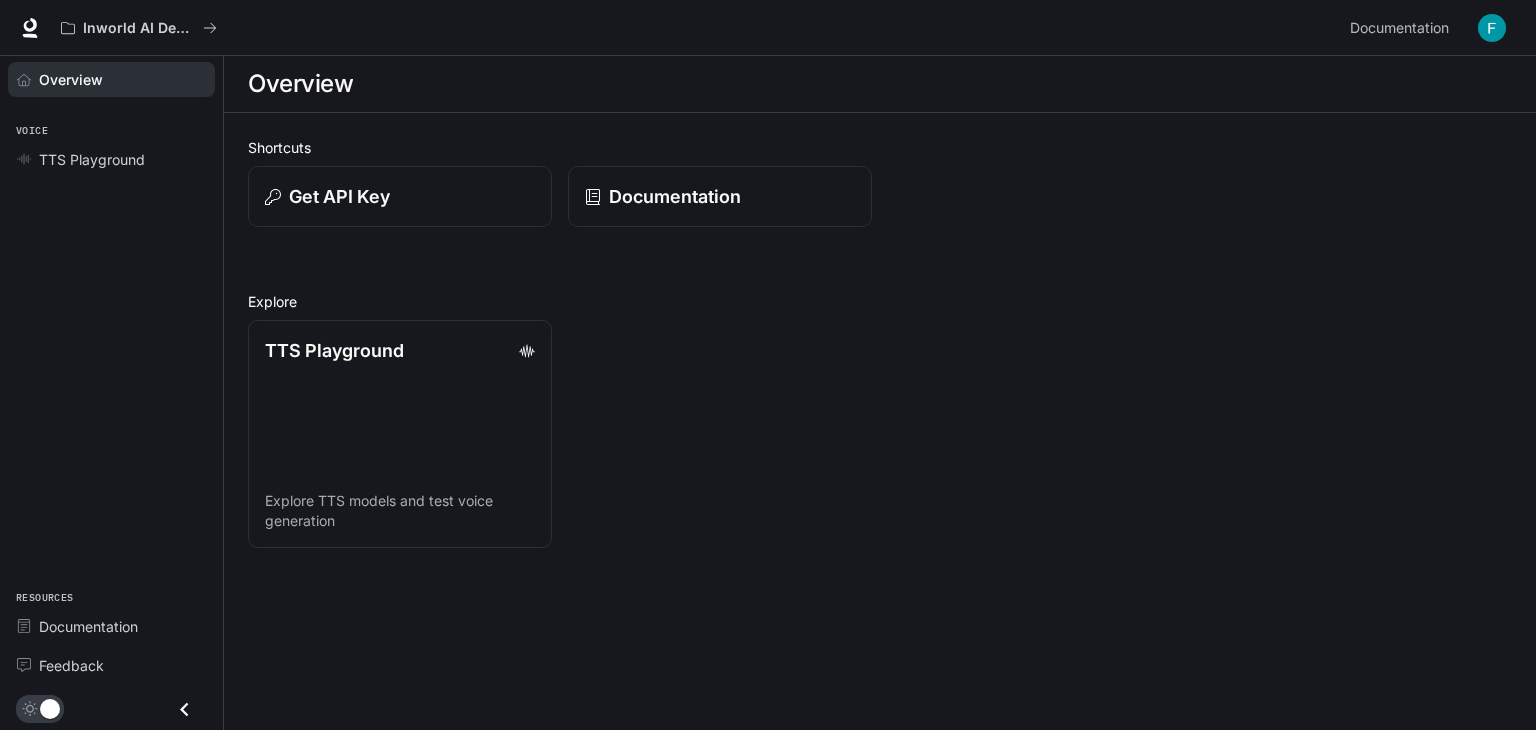 click on "Overview" at bounding box center (71, 79) 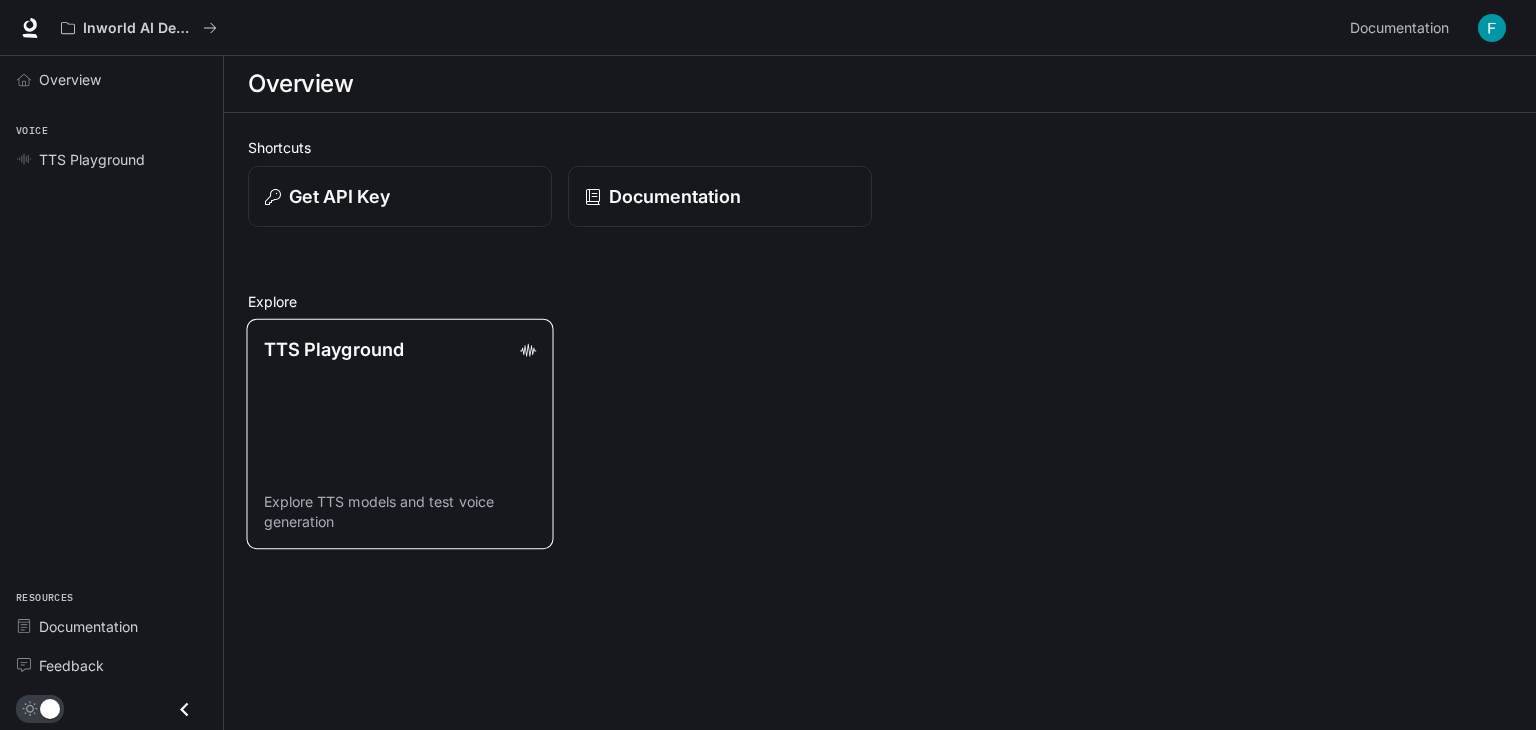 scroll, scrollTop: 0, scrollLeft: 0, axis: both 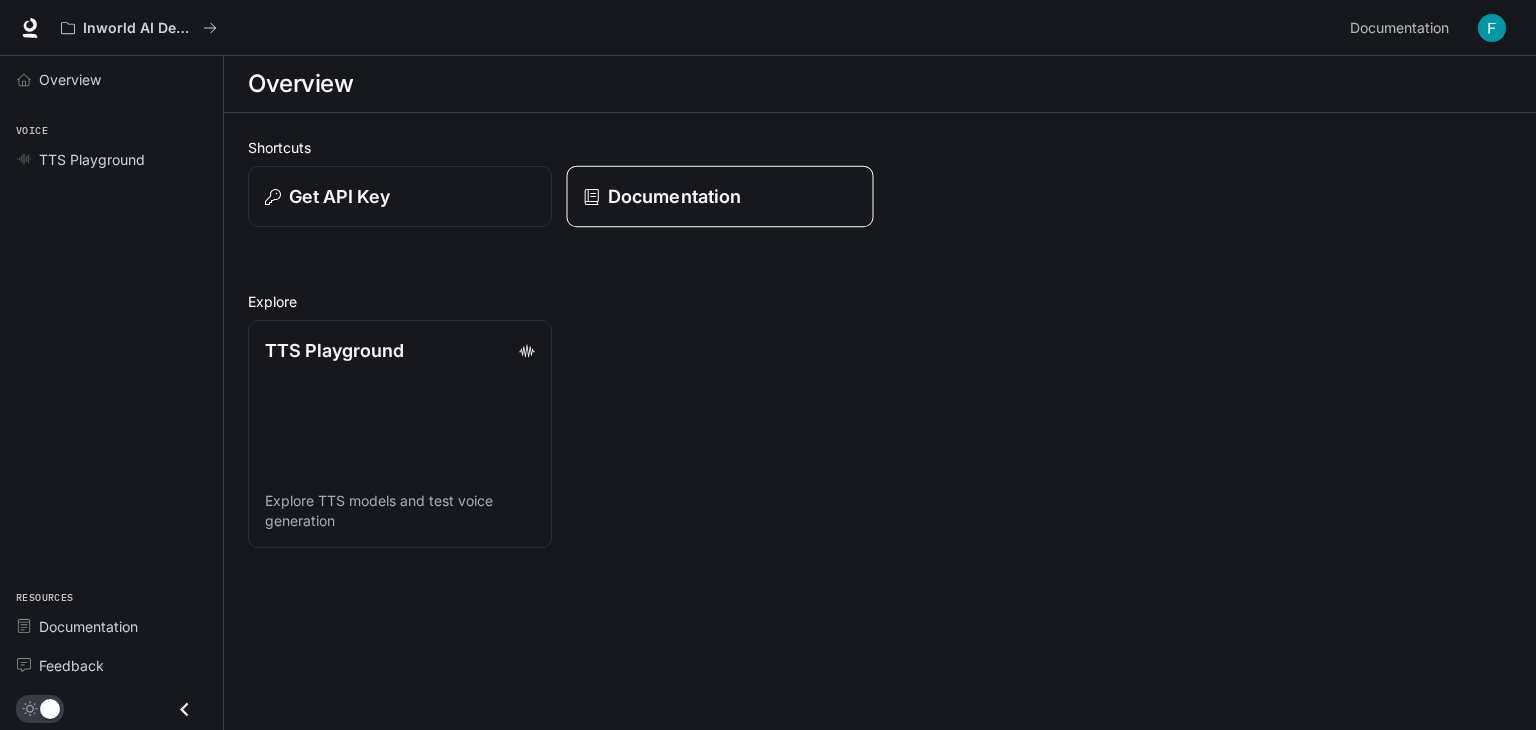 click on "Documentation" at bounding box center (674, 196) 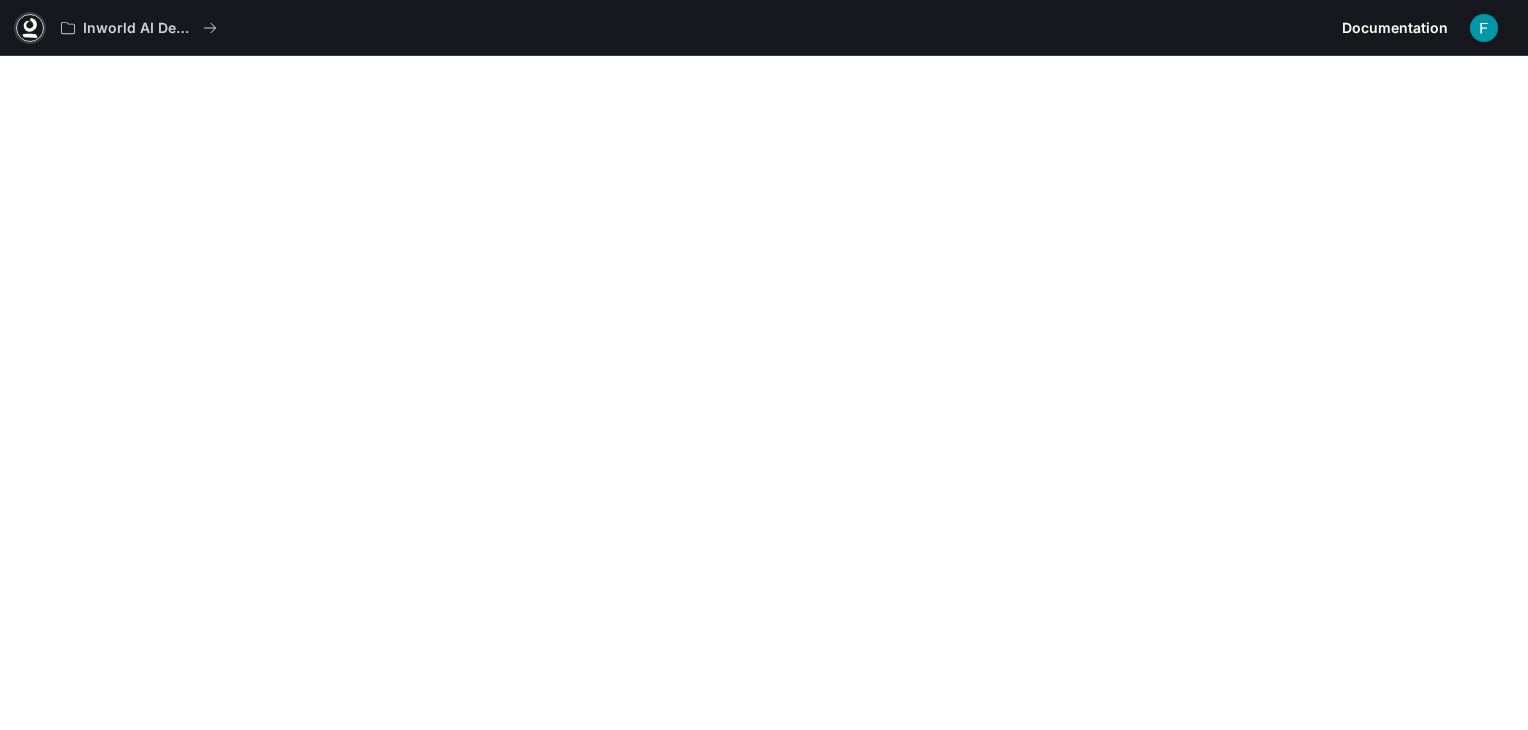 click at bounding box center [30, 25] 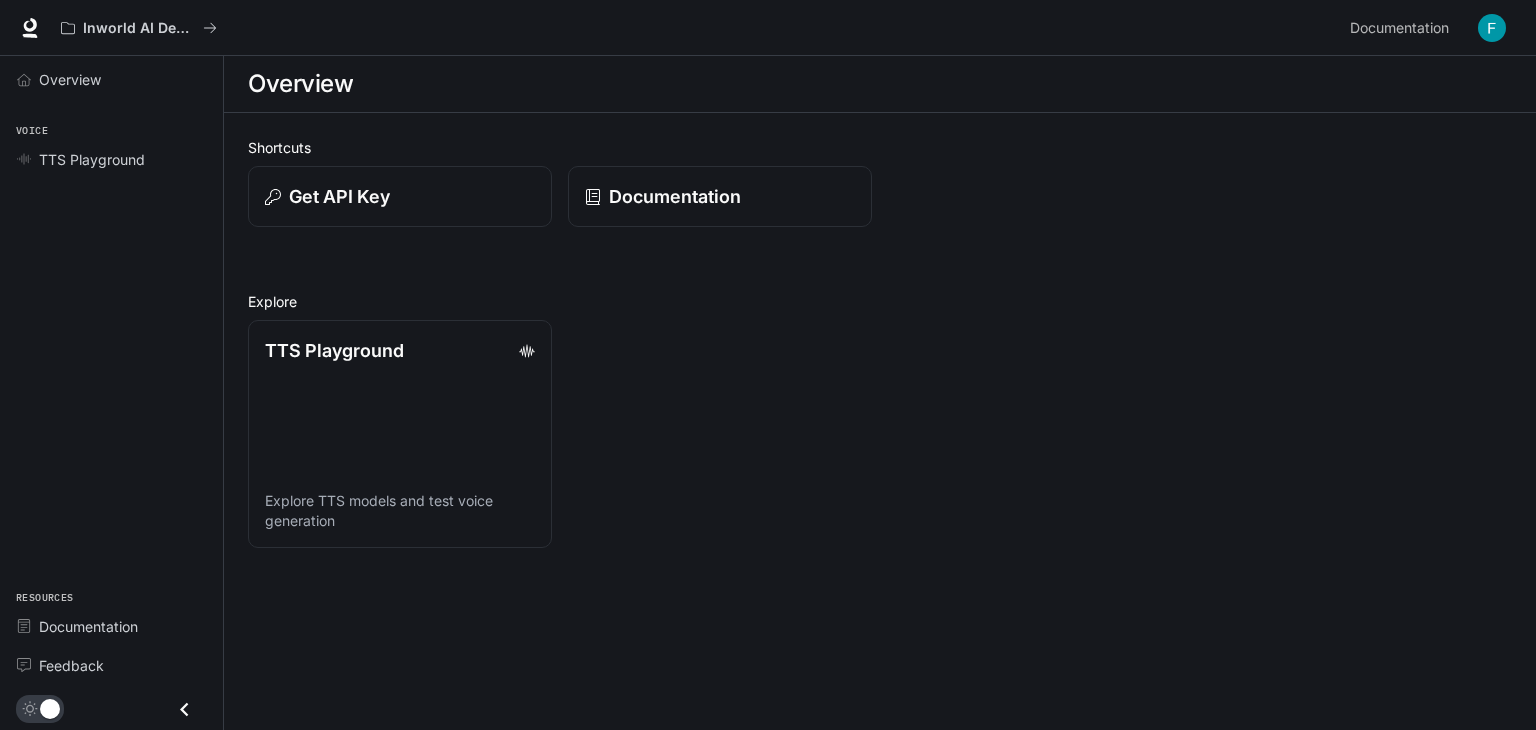 scroll, scrollTop: 0, scrollLeft: 0, axis: both 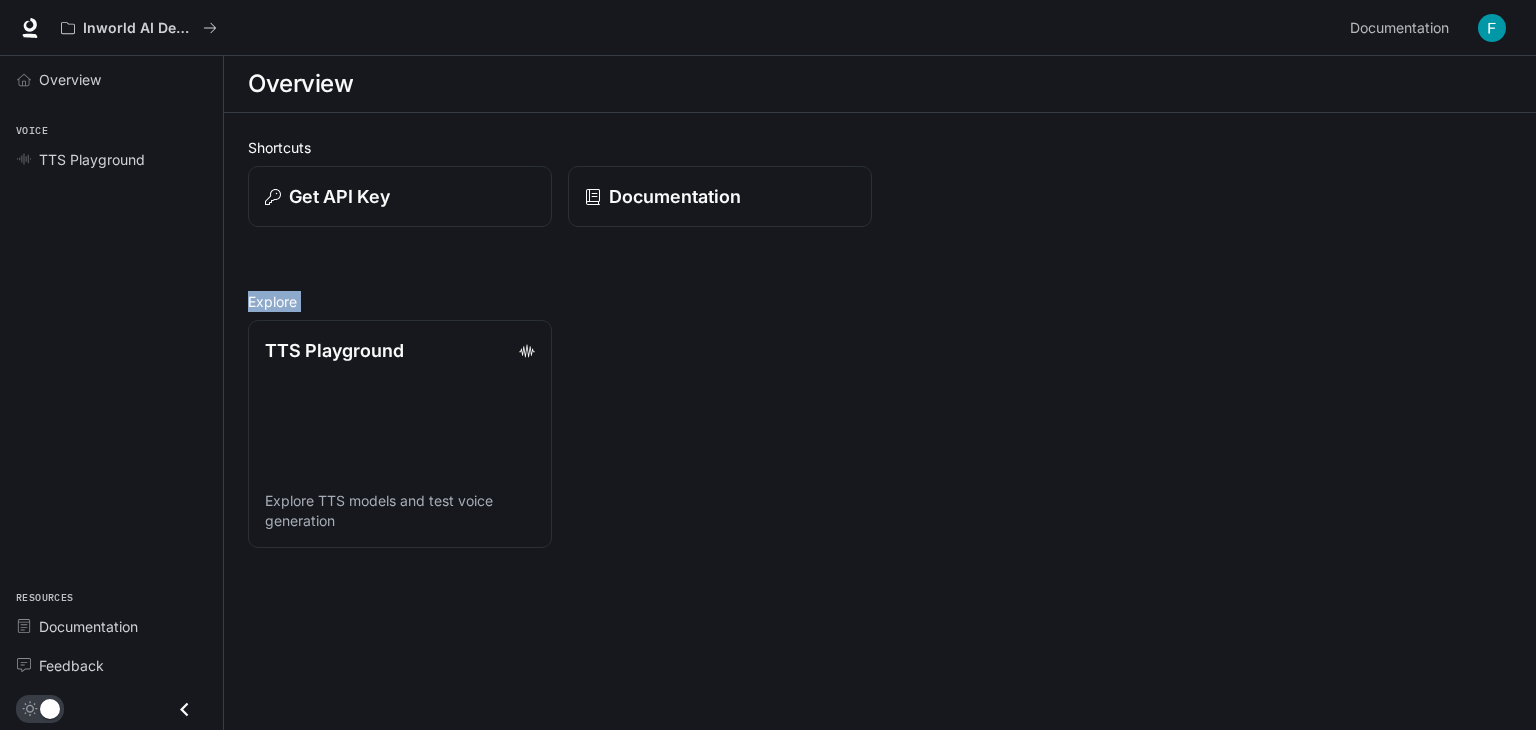 click on "TTS Playground Explore TTS models and test voice generation" at bounding box center (872, 188) 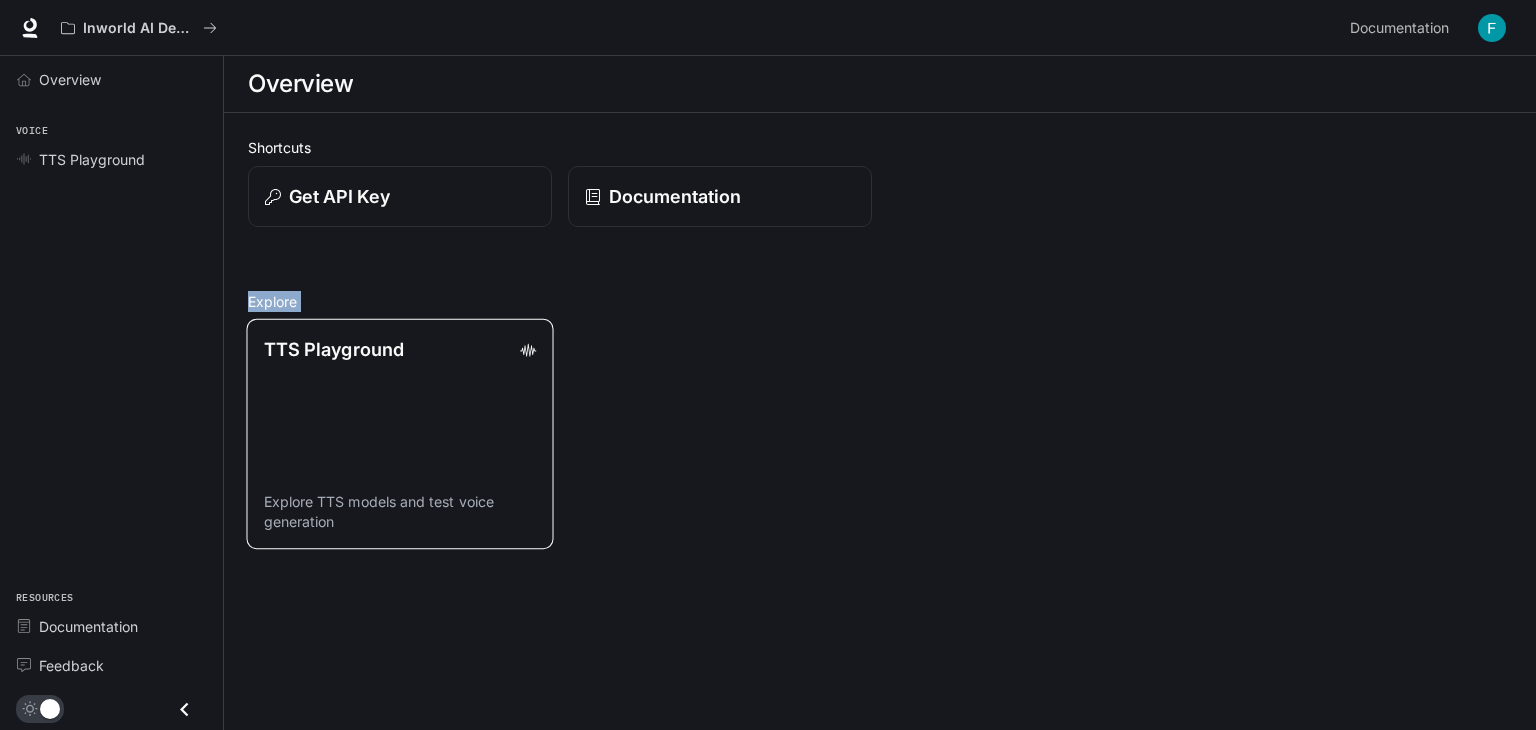click on "TTS Playground Explore TTS models and test voice generation" at bounding box center (399, 434) 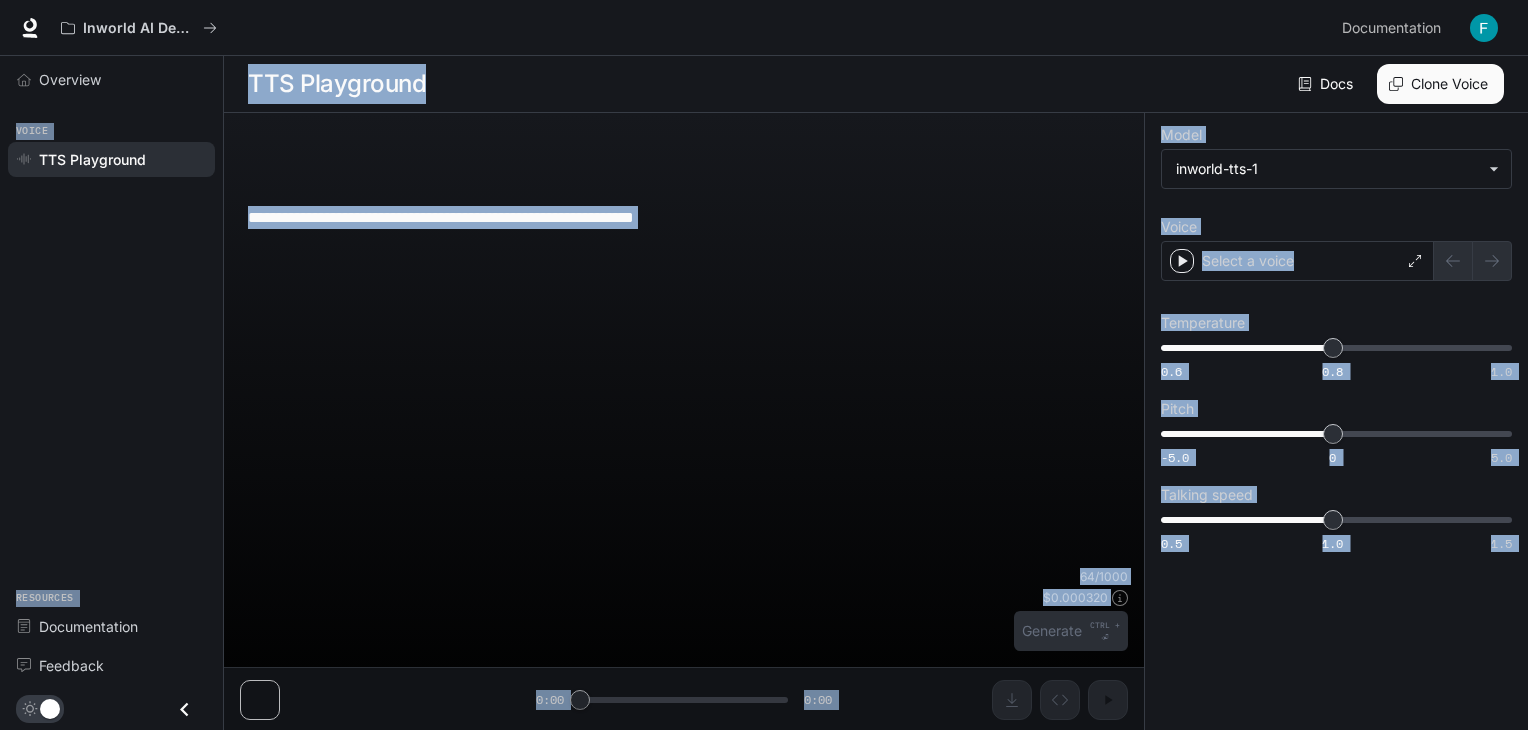 click on "**********" at bounding box center (684, 380) 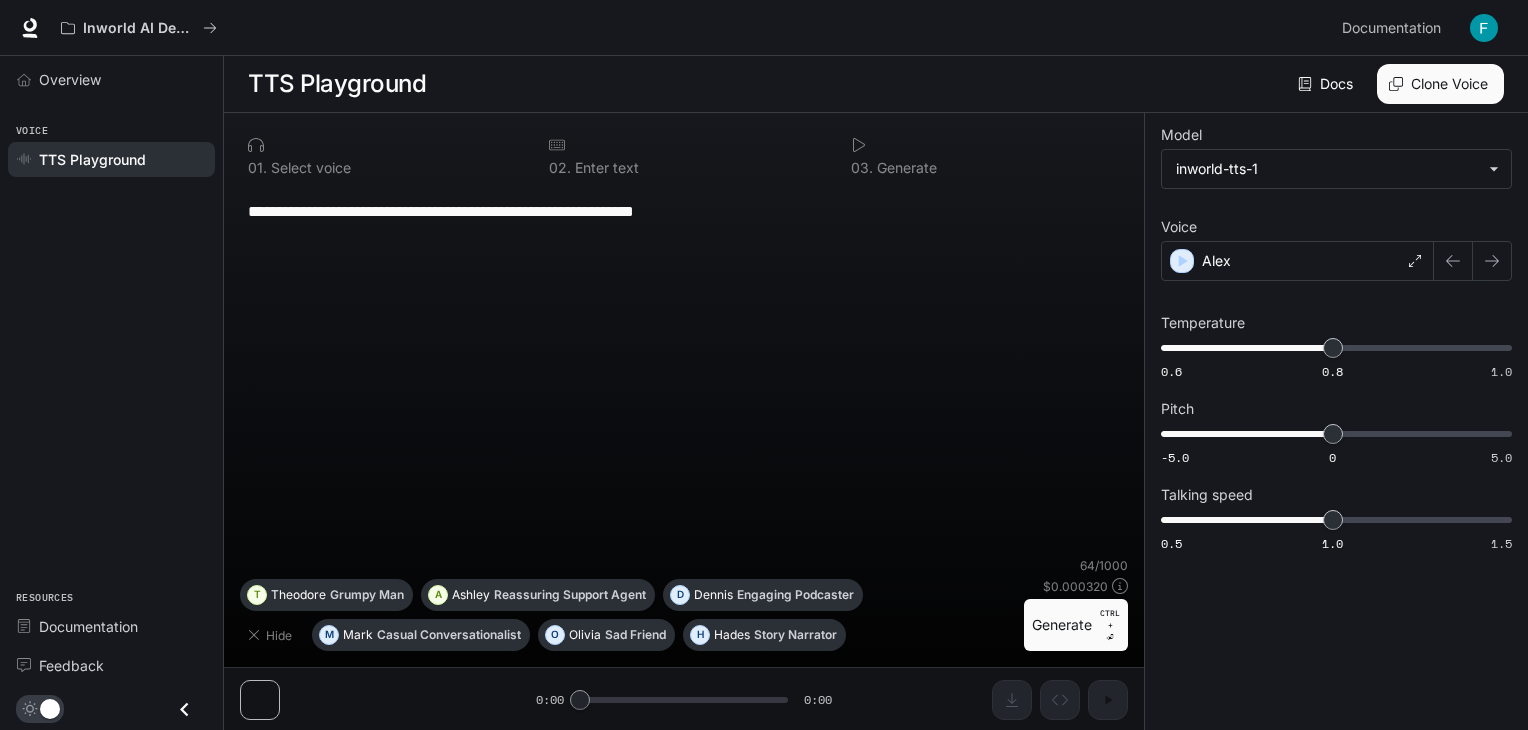 click at bounding box center (1484, 28) 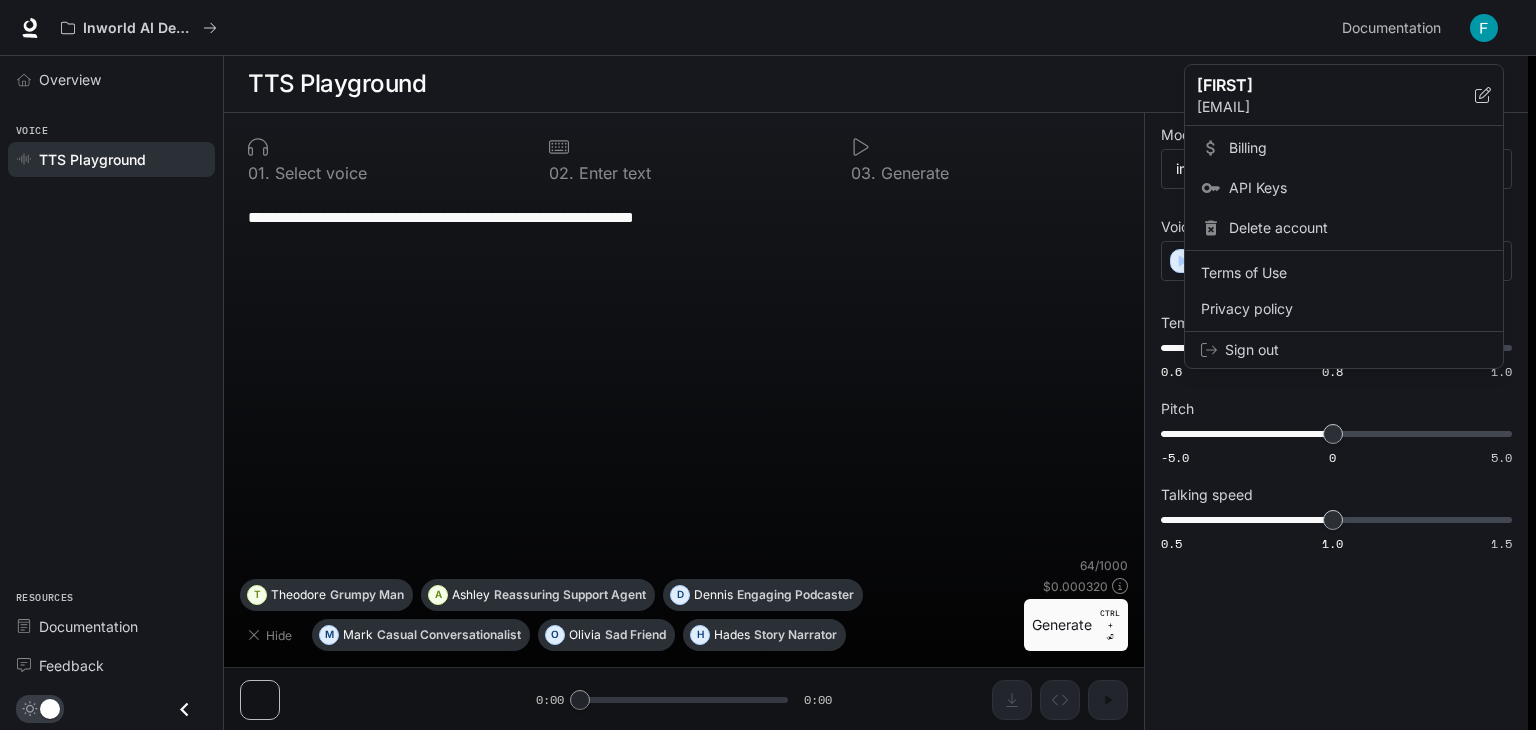 click at bounding box center [768, 365] 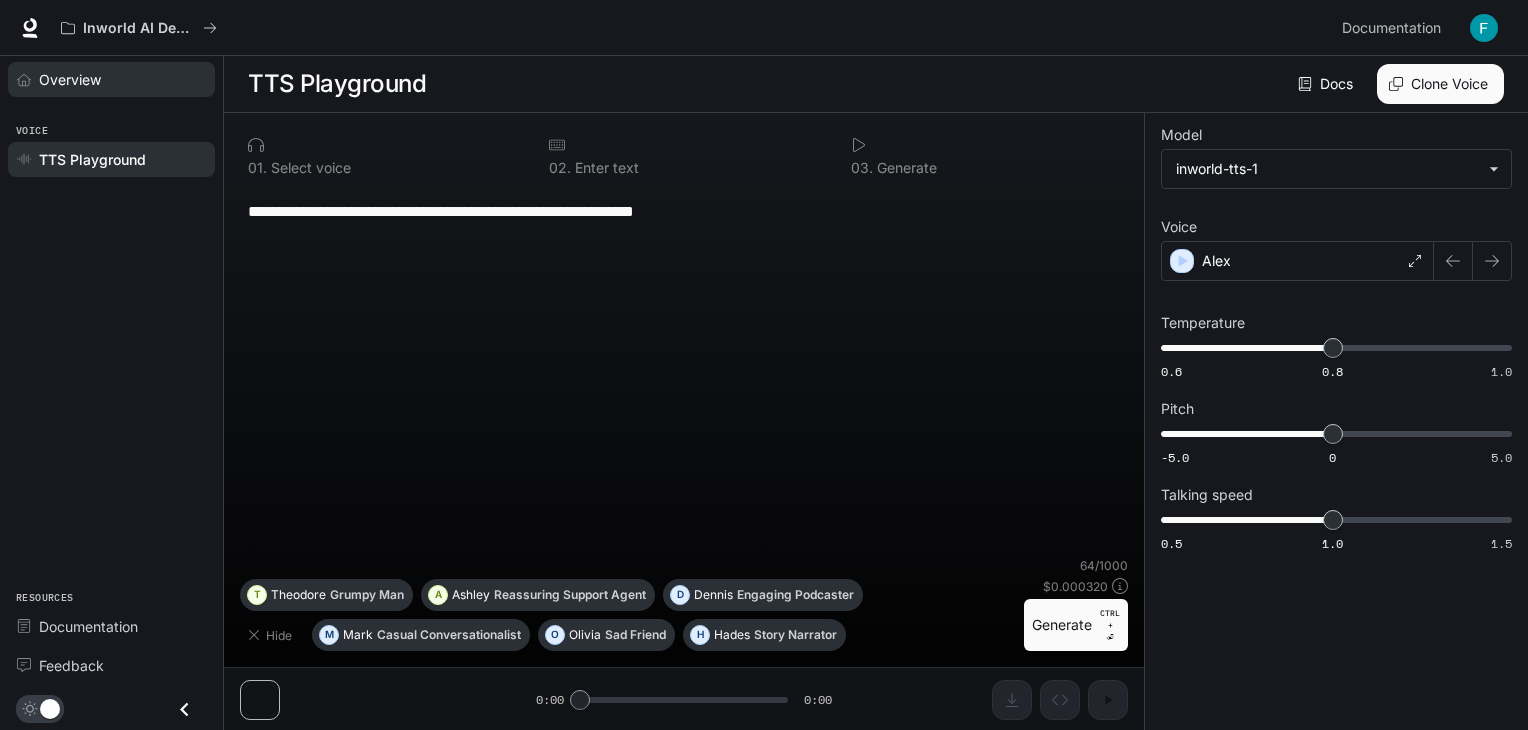 click on "Overview" at bounding box center [70, 79] 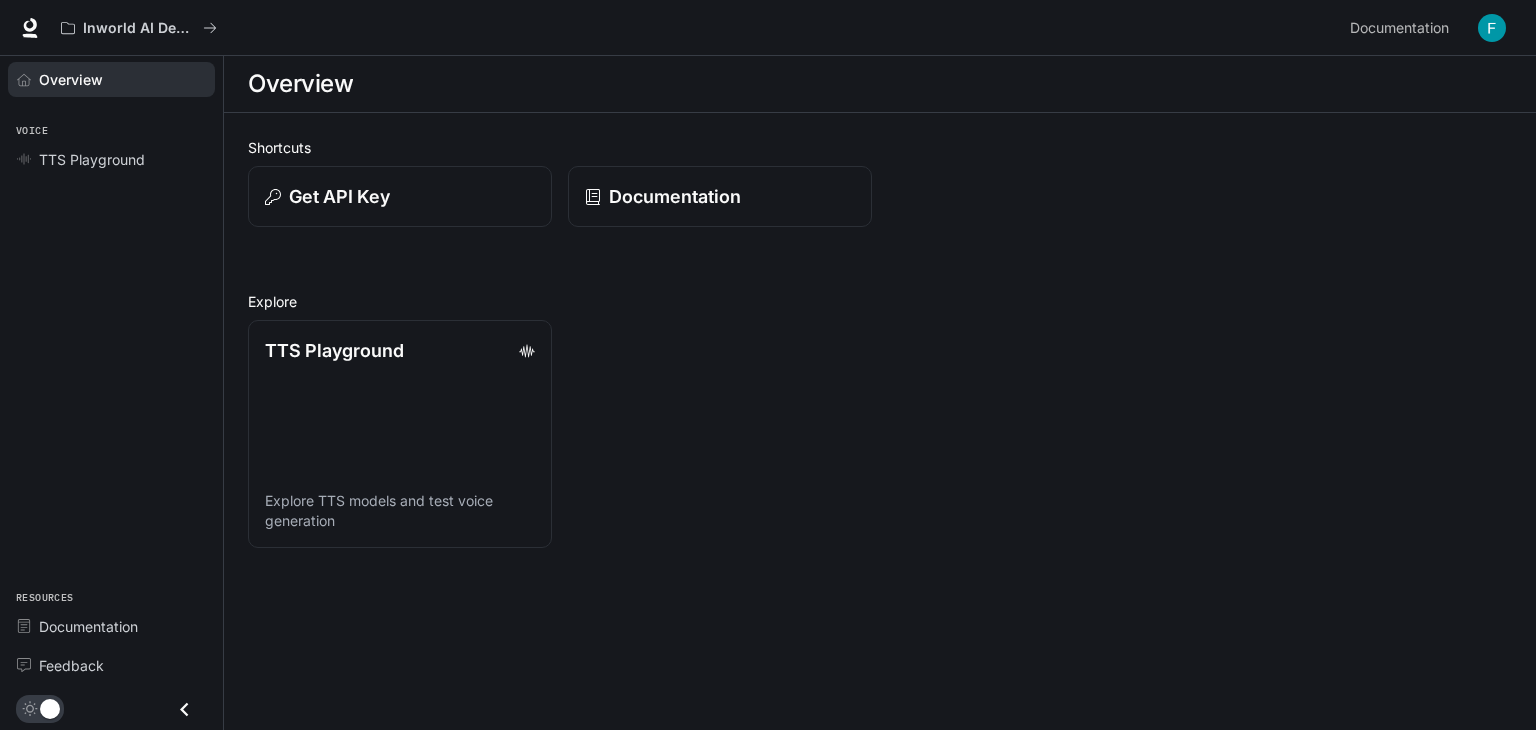 click on "Overview" at bounding box center [71, 79] 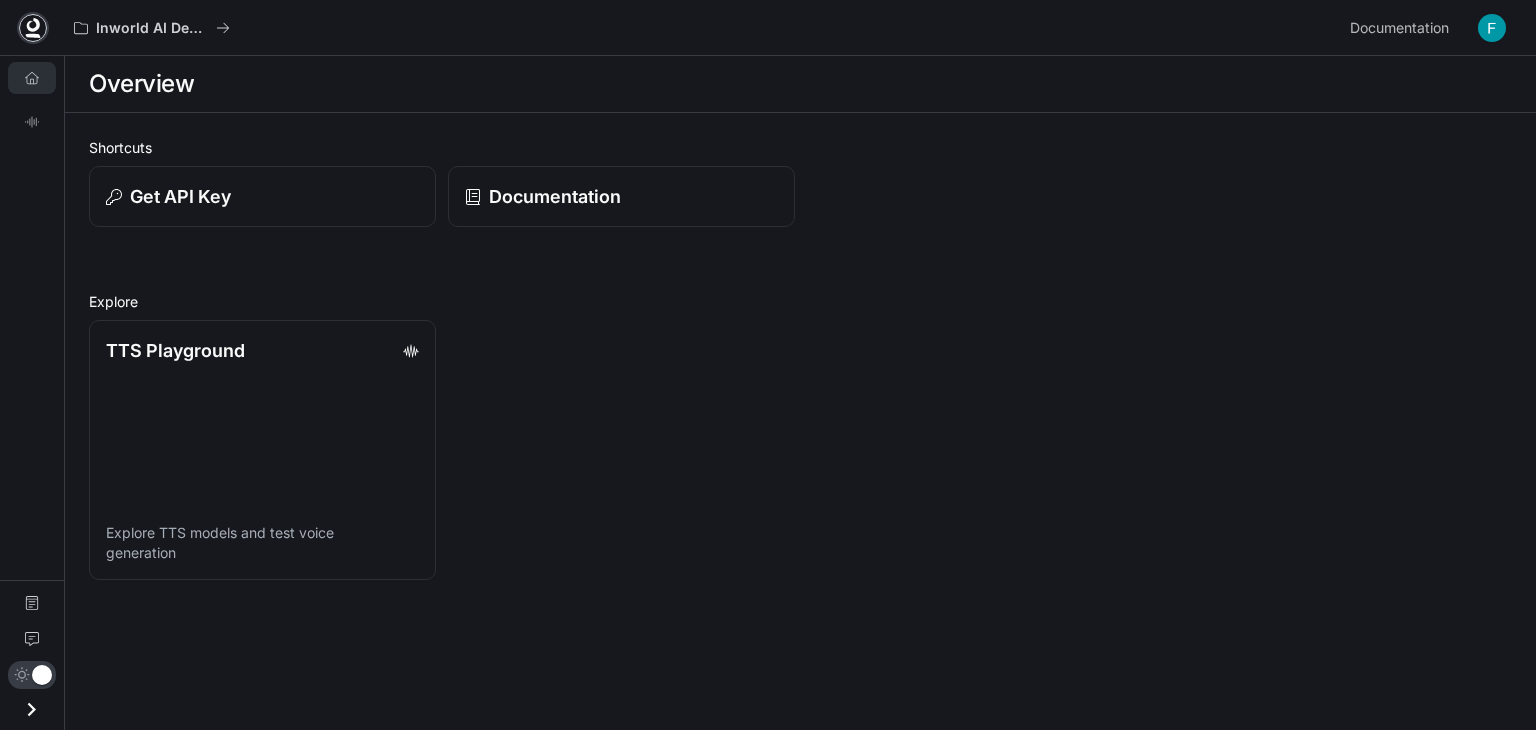 click at bounding box center [33, 28] 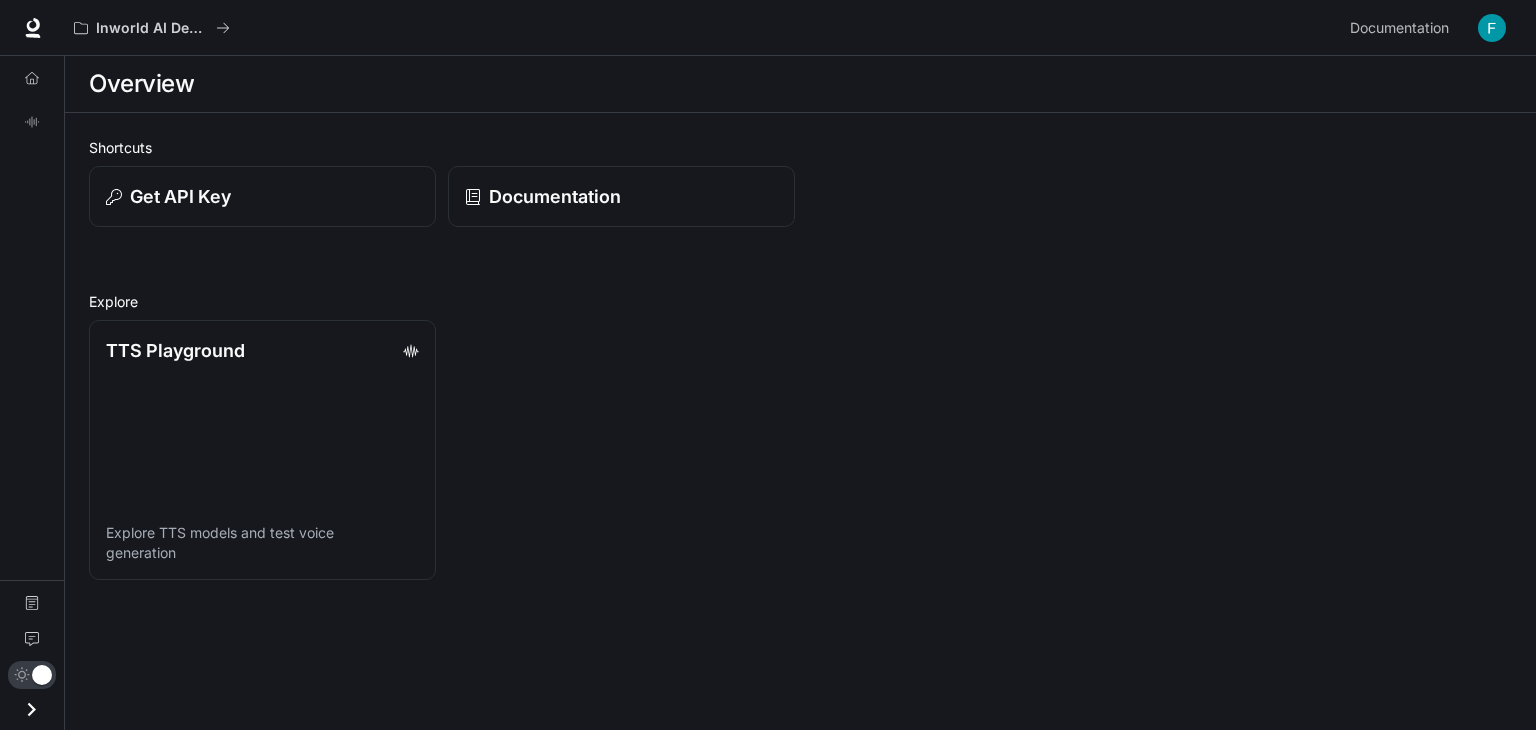 scroll, scrollTop: 0, scrollLeft: 0, axis: both 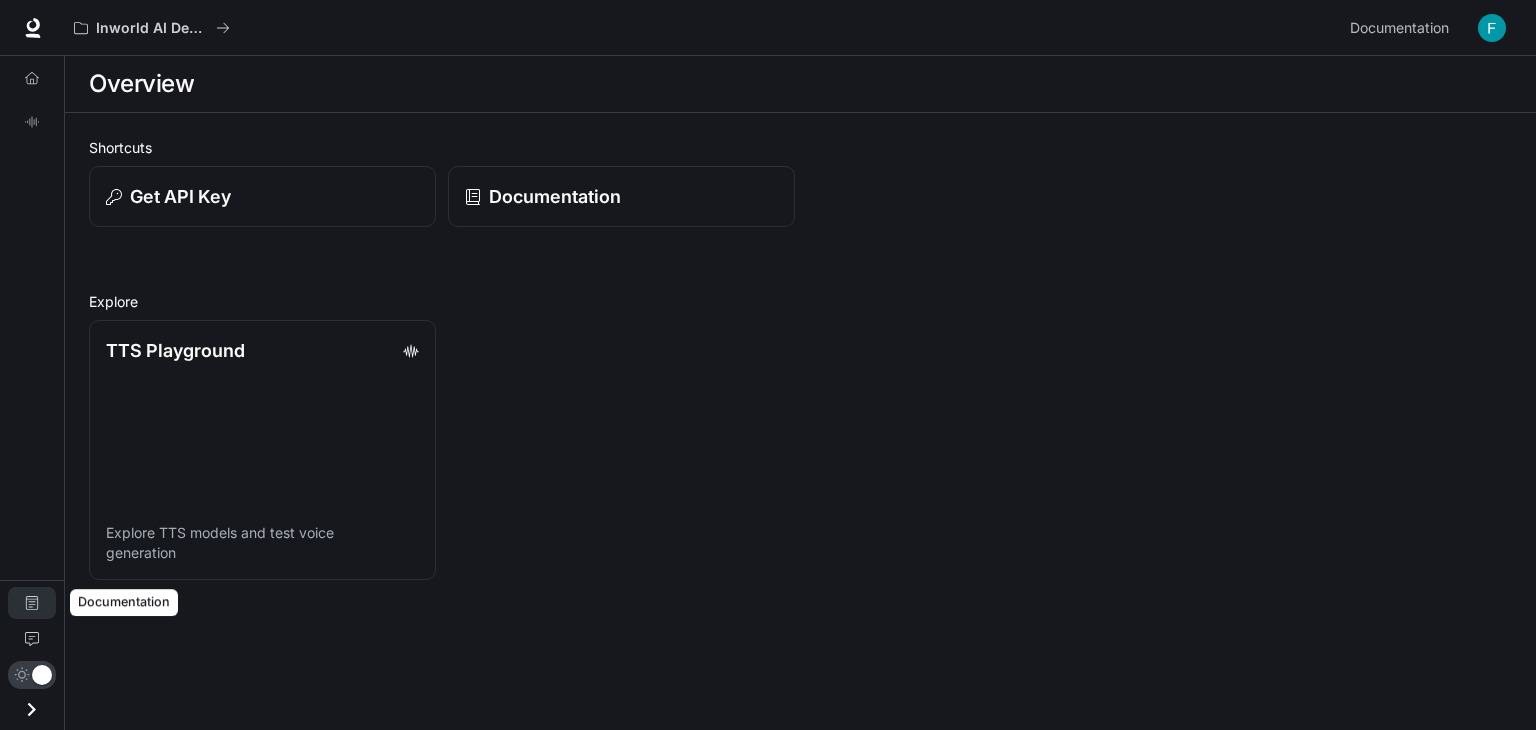 click on "Documentation" at bounding box center [32, 603] 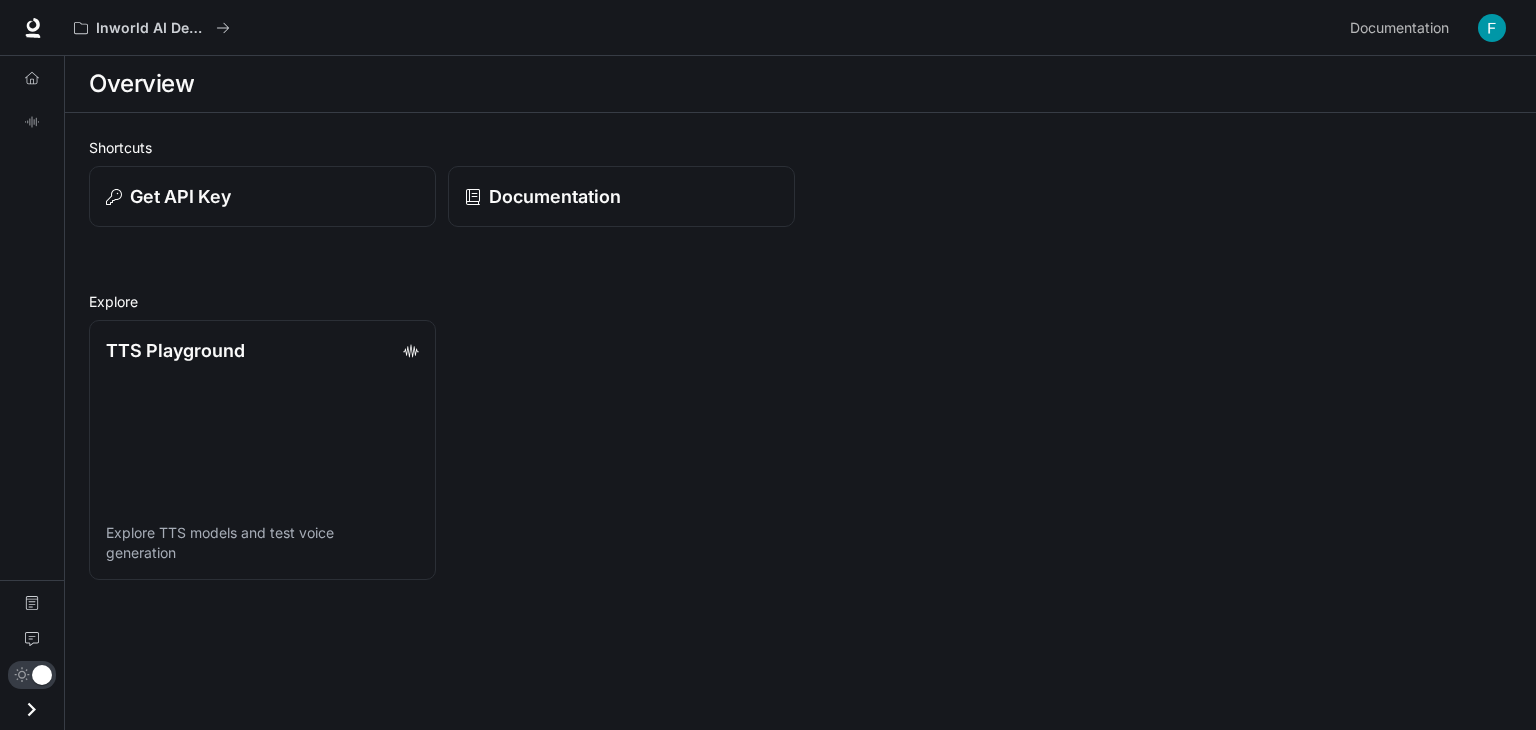 click at bounding box center [31, 709] 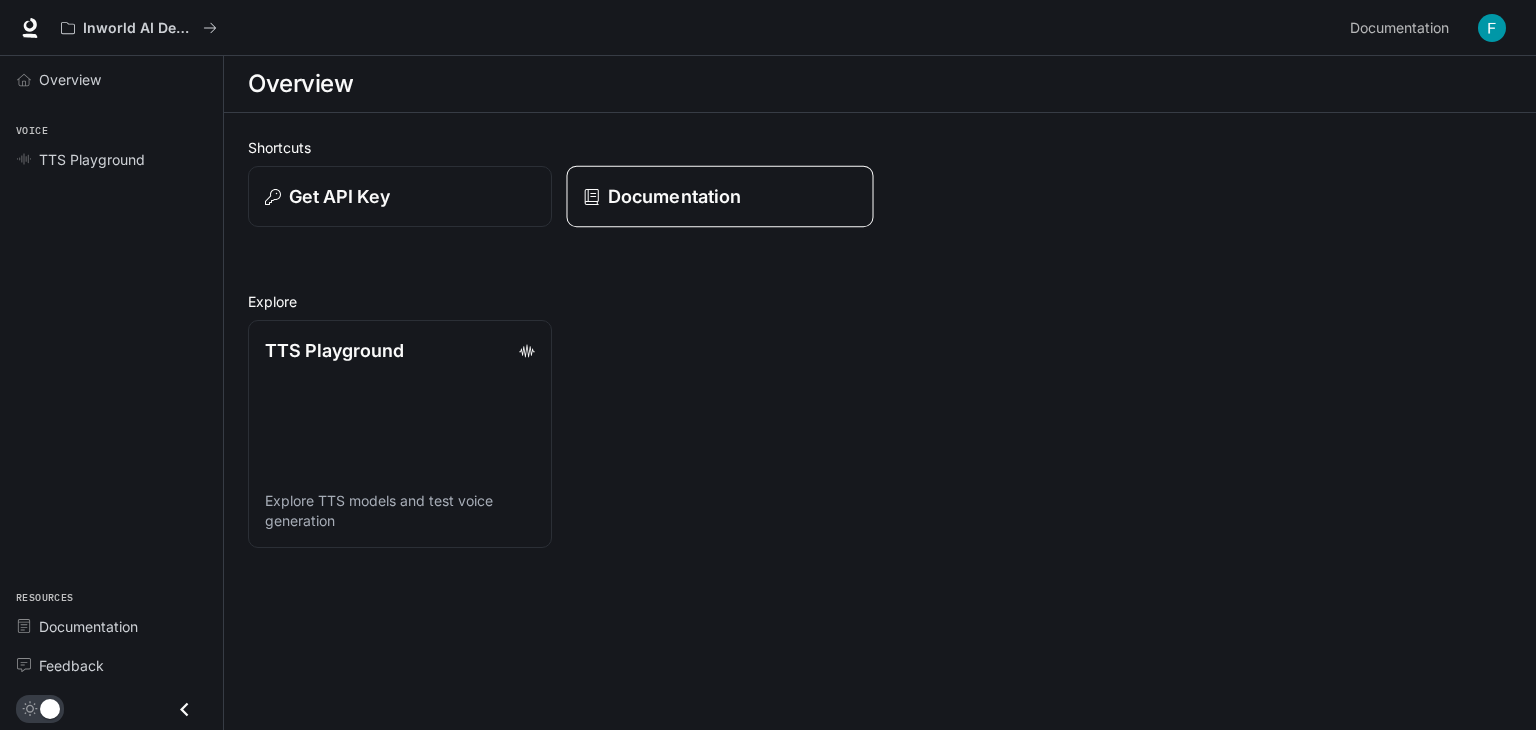 click on "Documentation" at bounding box center [720, 196] 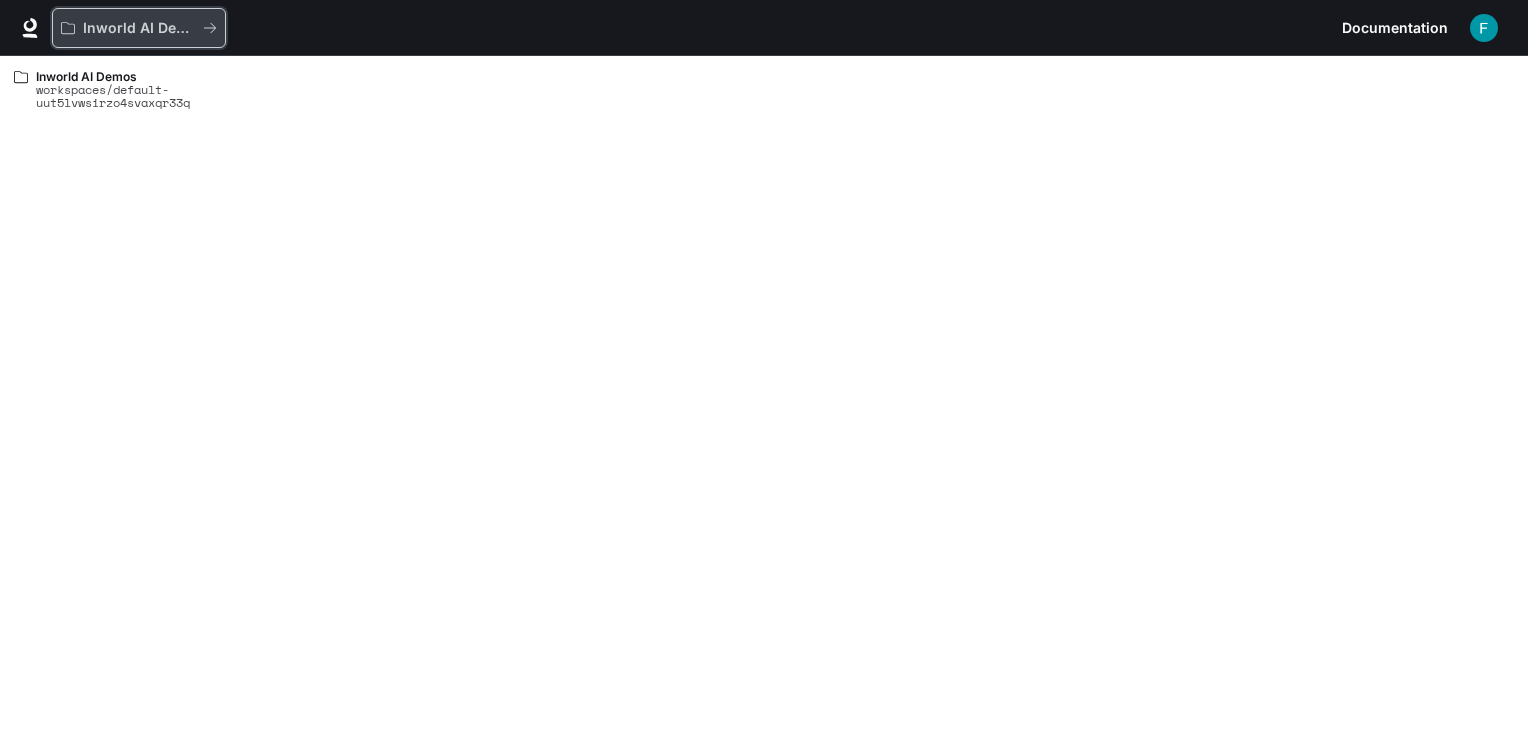 click on "Inworld AI Demos" at bounding box center (139, 28) 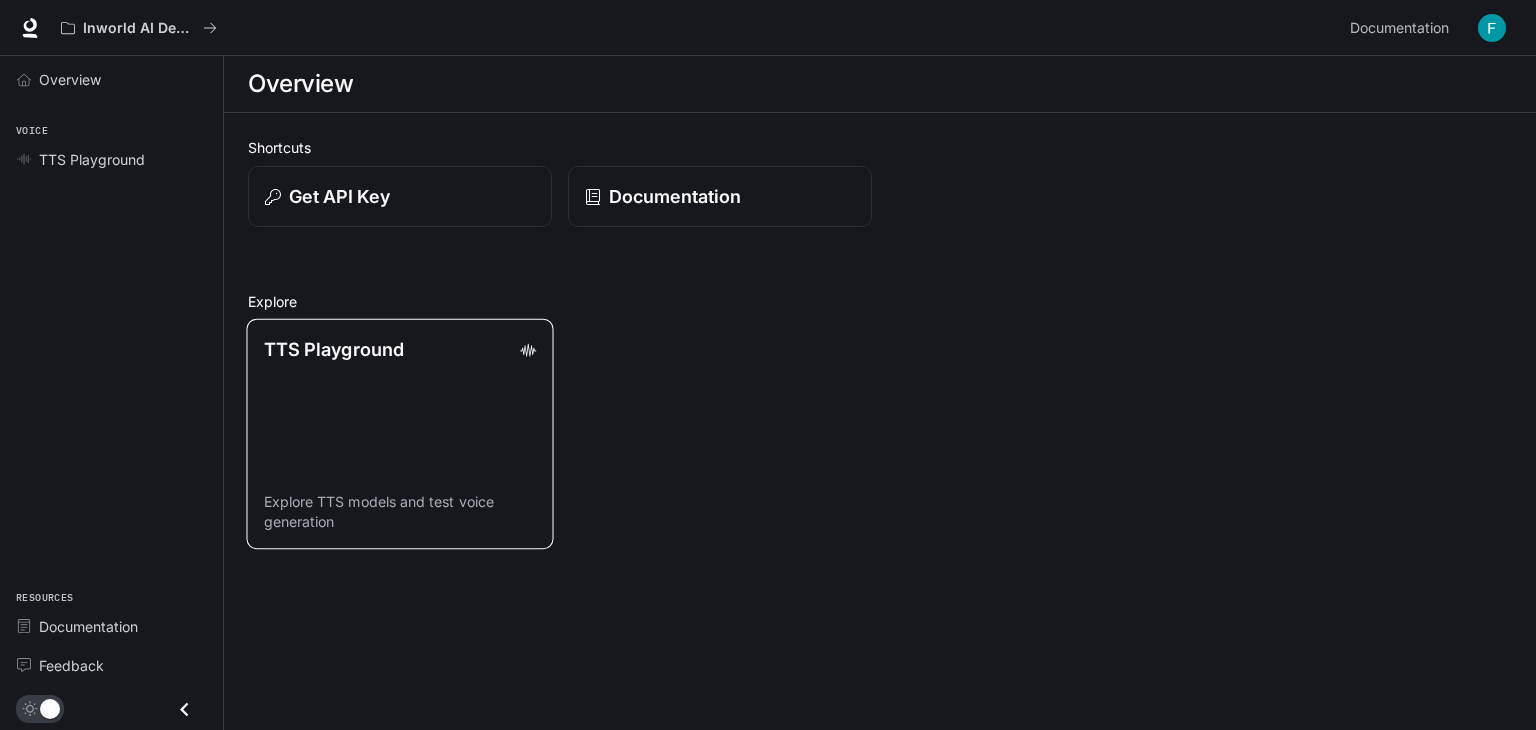 click on "TTS Playground Explore TTS models and test voice generation" at bounding box center [399, 434] 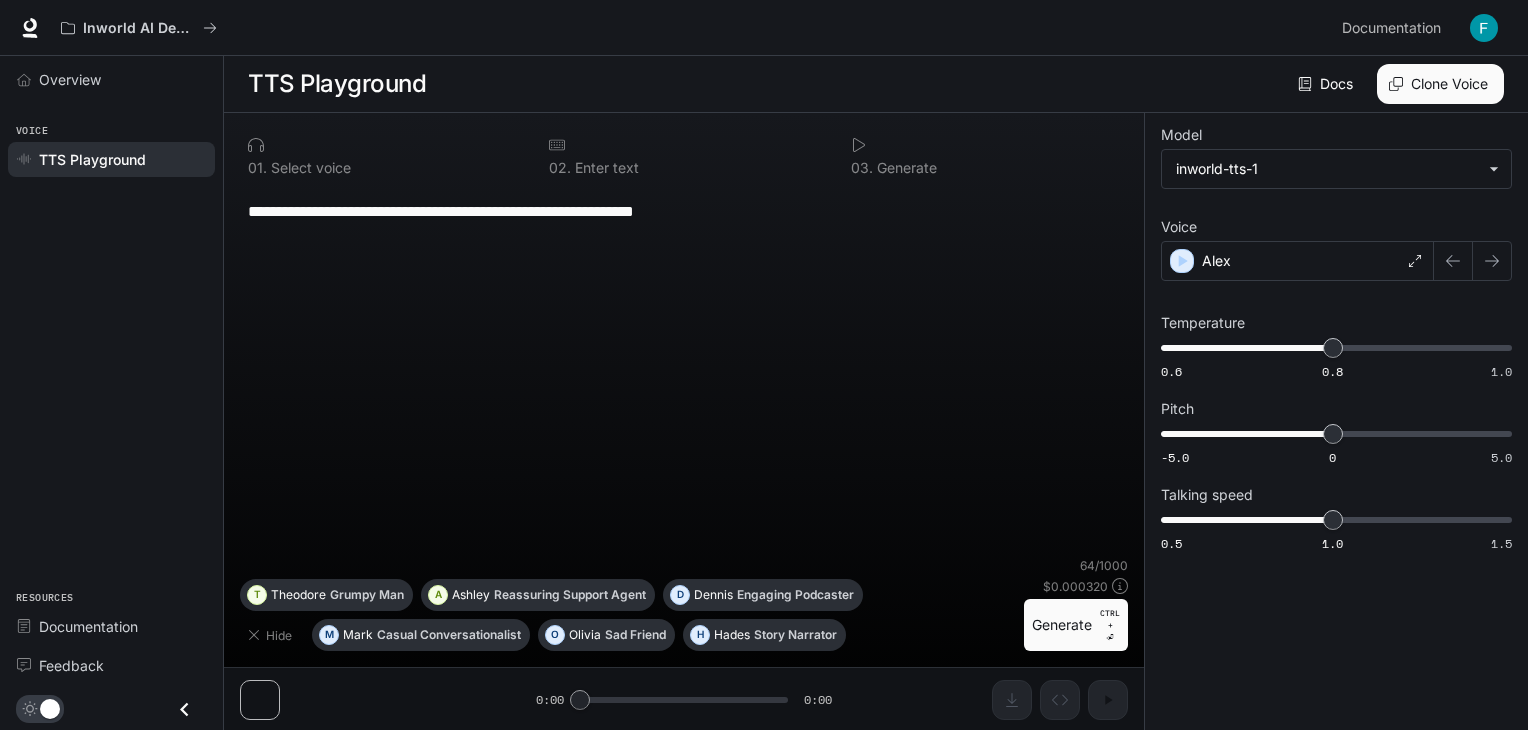 scroll, scrollTop: 0, scrollLeft: 0, axis: both 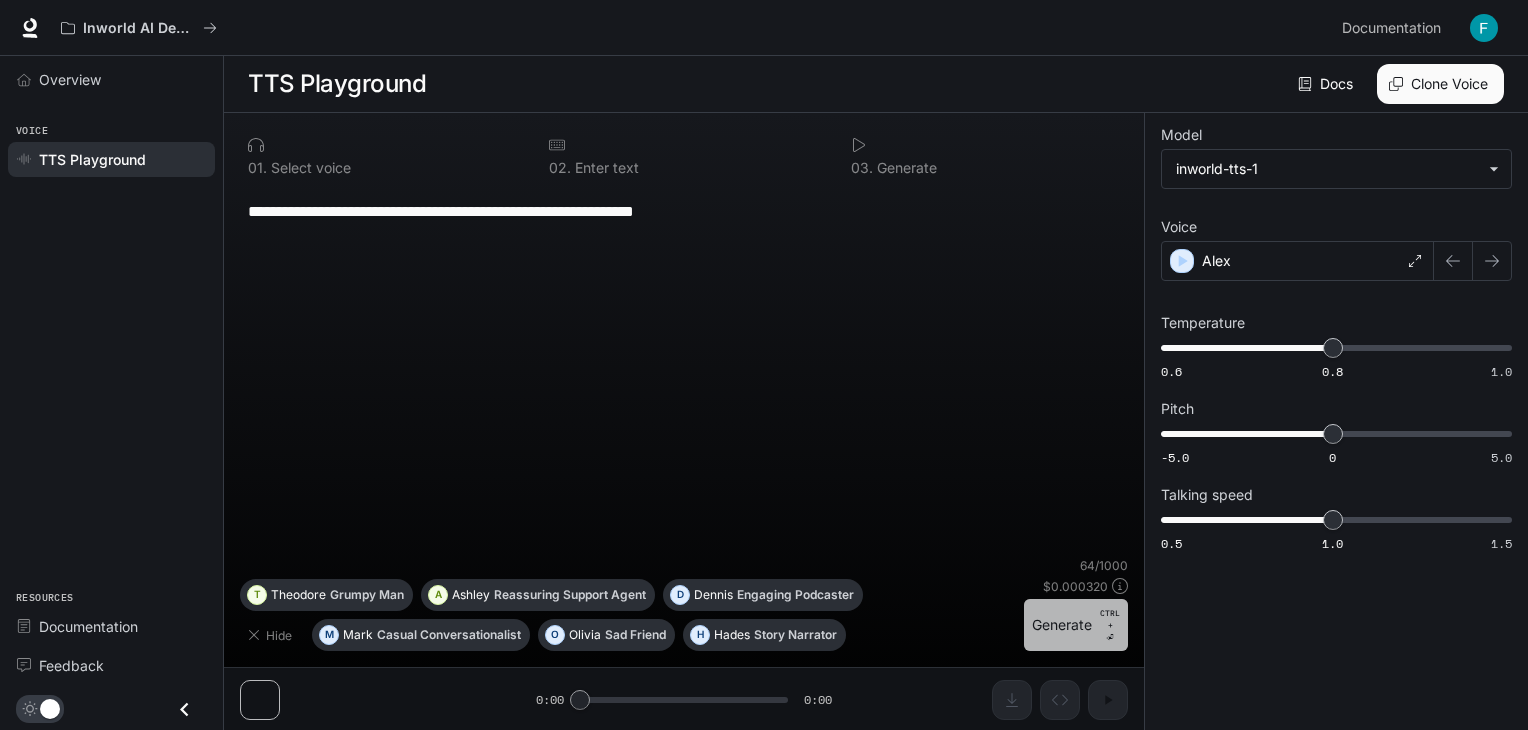 click on "Generate CTRL +  ⏎" at bounding box center (1076, 625) 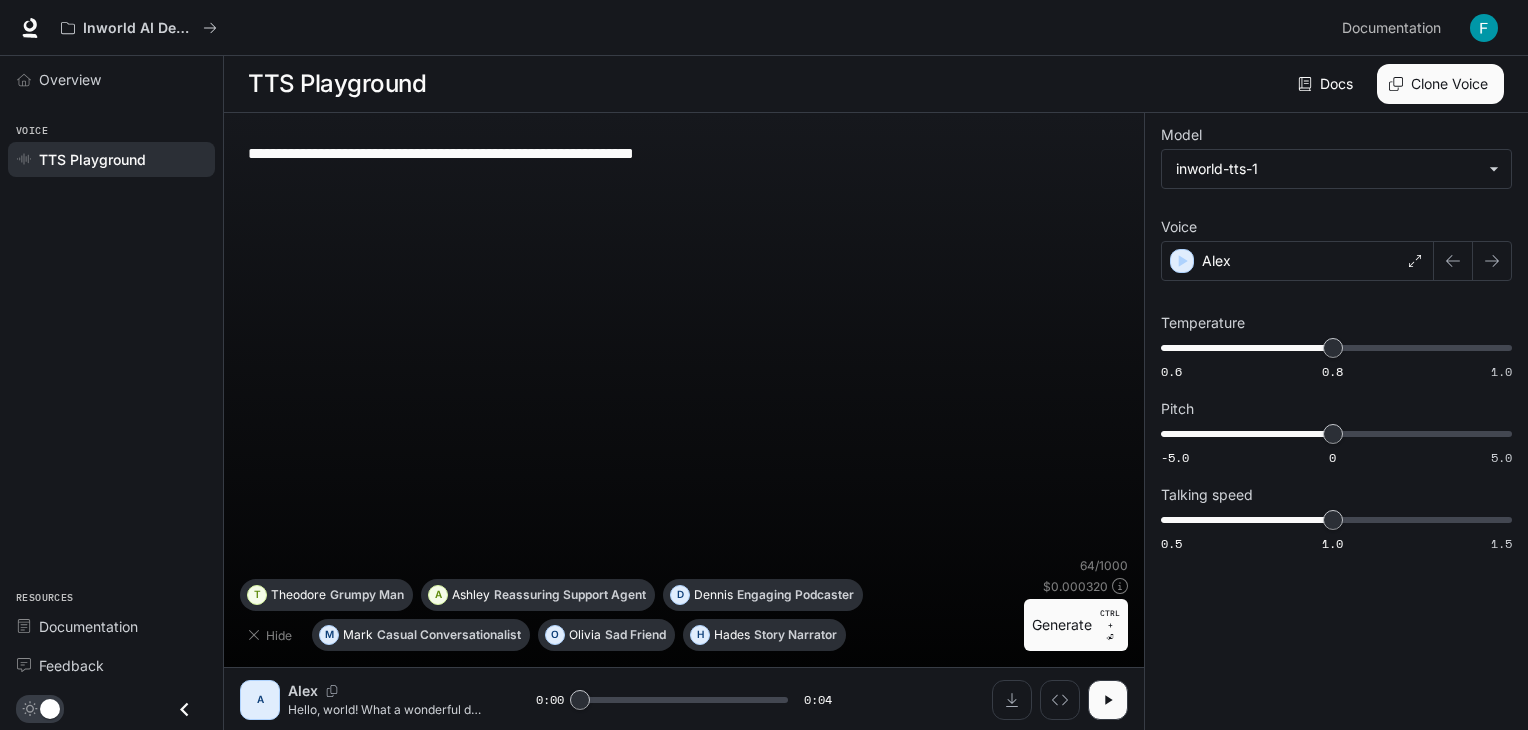 click on "Docs" at bounding box center [1327, 84] 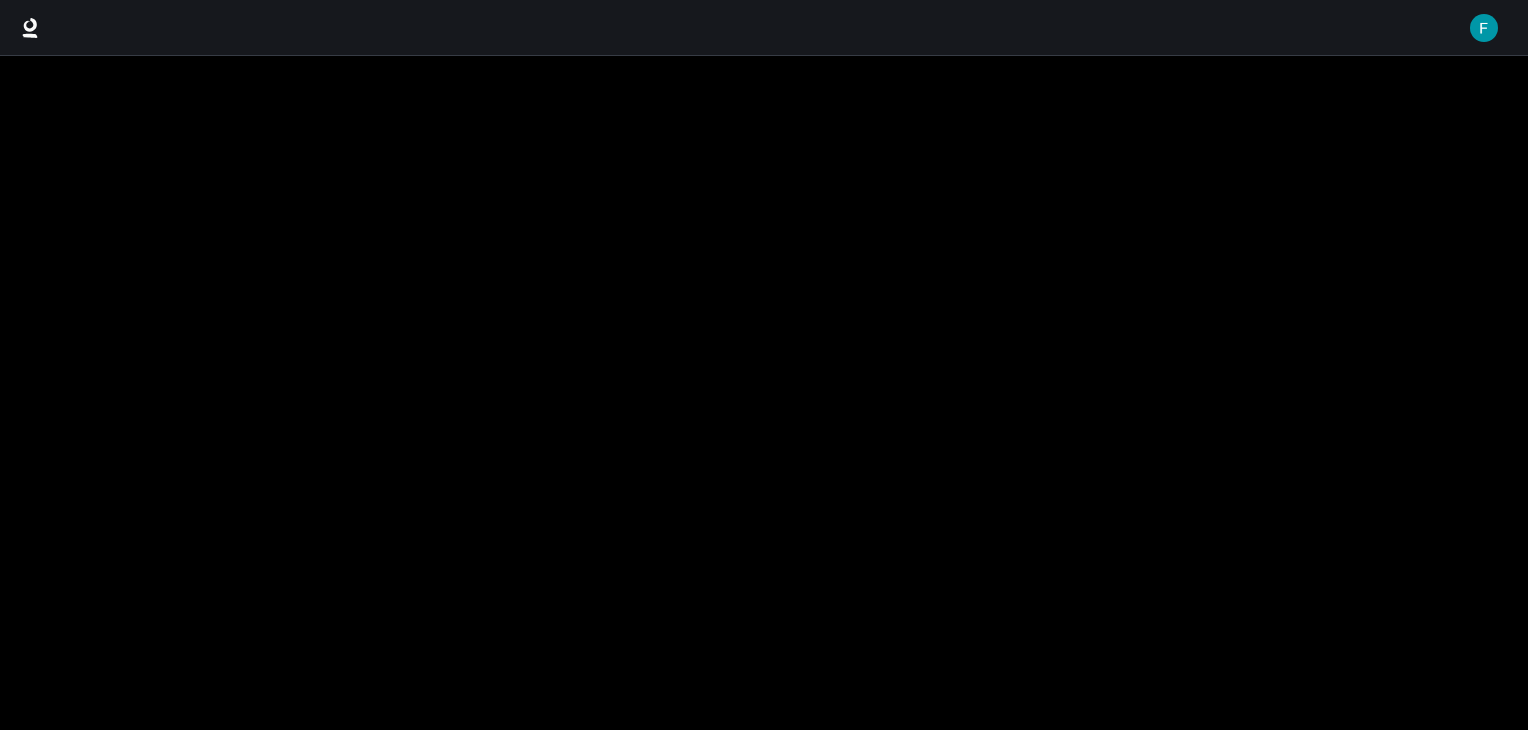 scroll, scrollTop: 0, scrollLeft: 0, axis: both 